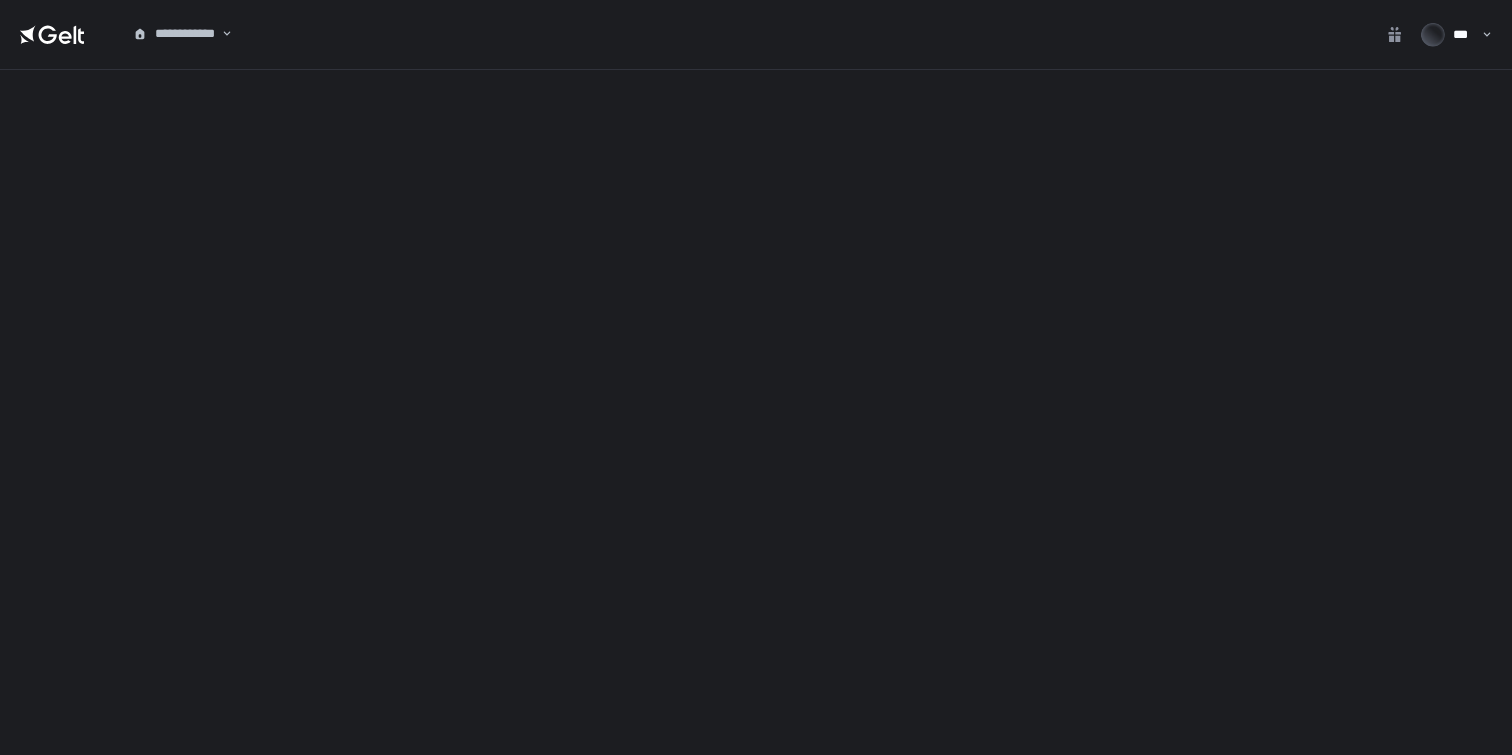 scroll, scrollTop: 0, scrollLeft: 0, axis: both 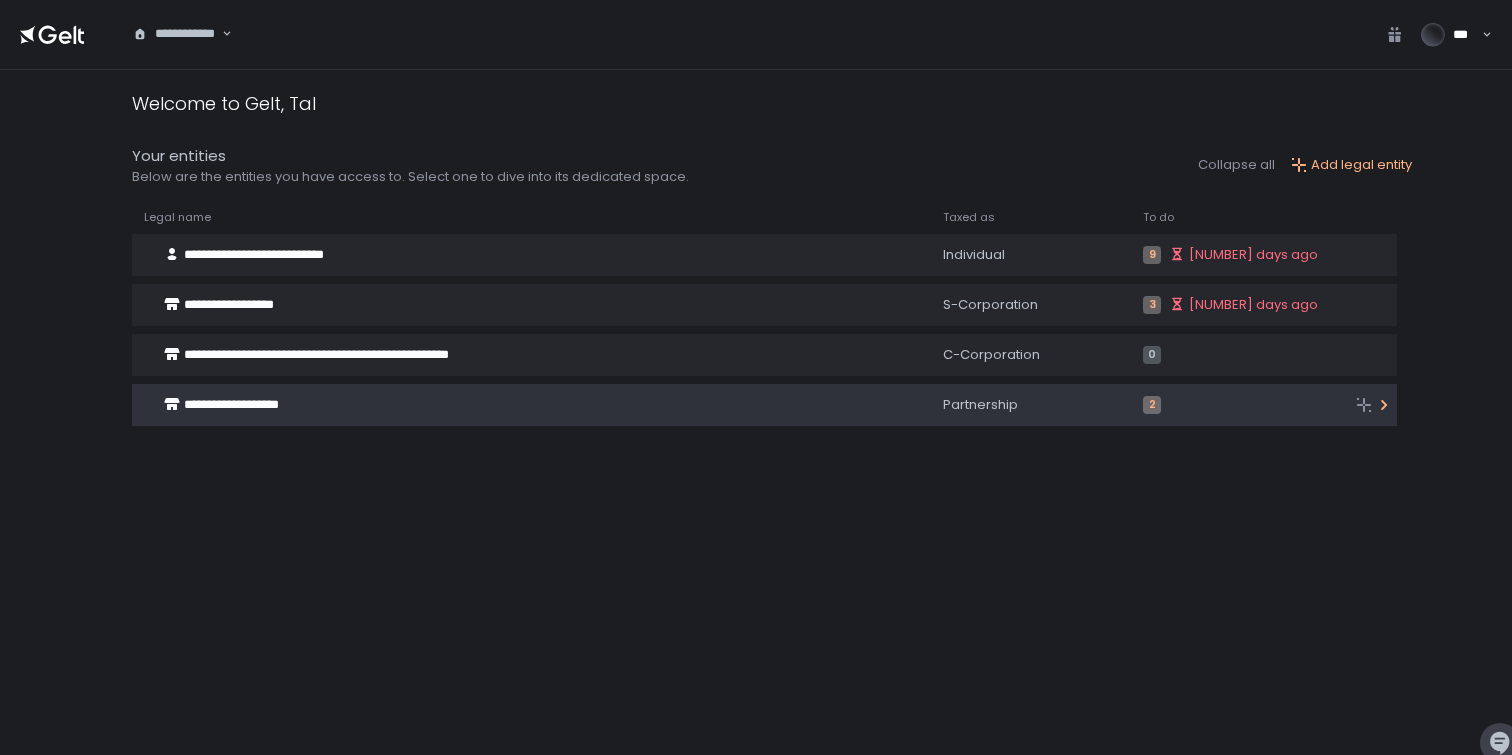 click on "**********" 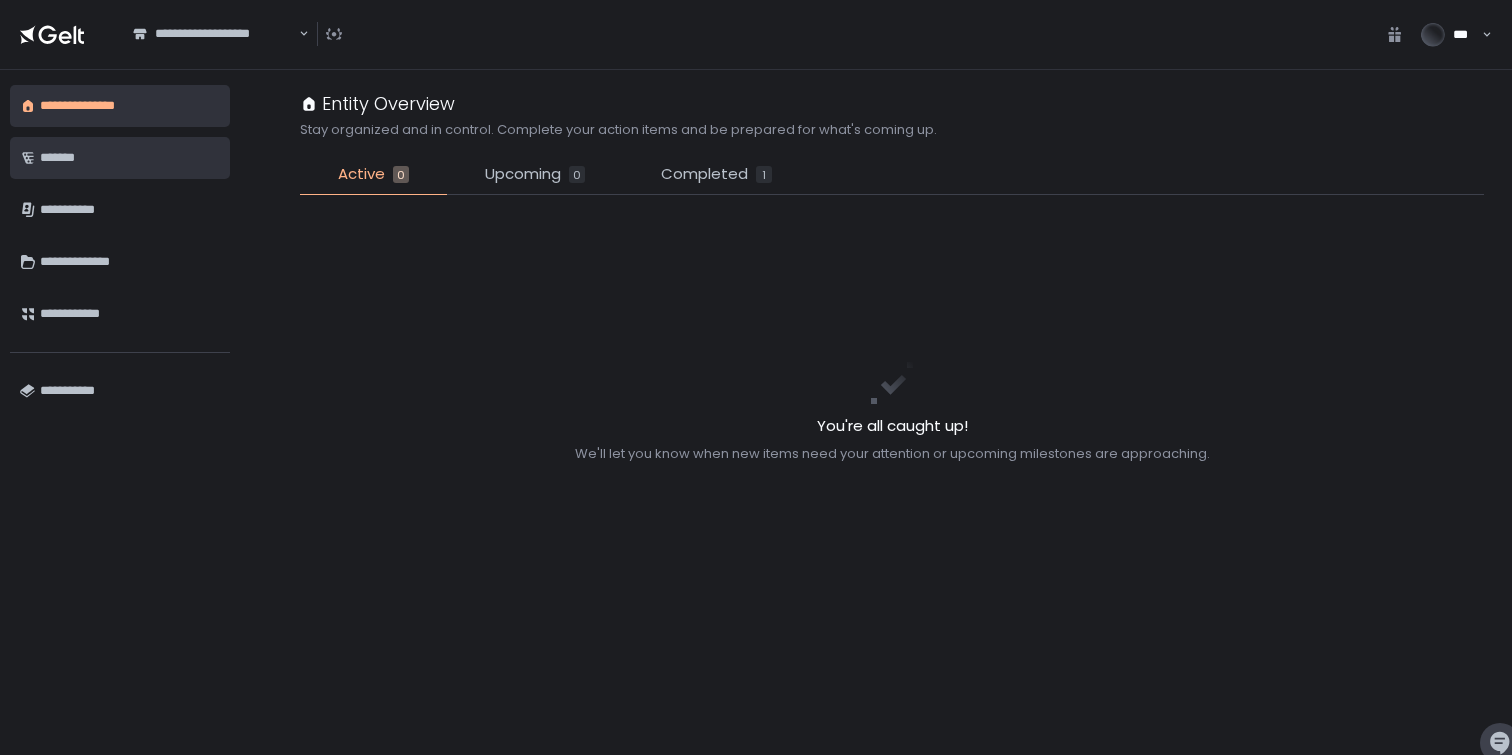click on "*******" at bounding box center (130, 158) 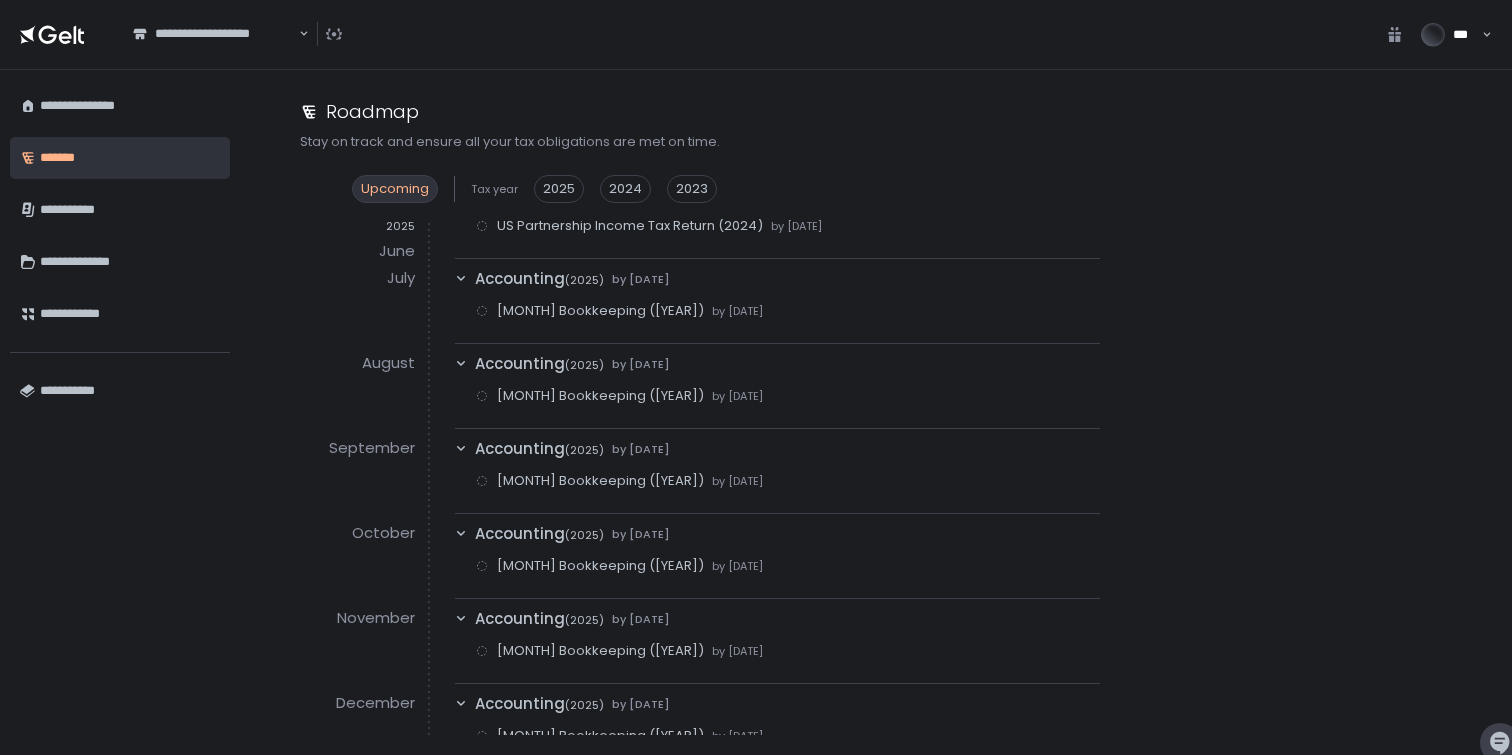 scroll, scrollTop: 275, scrollLeft: 0, axis: vertical 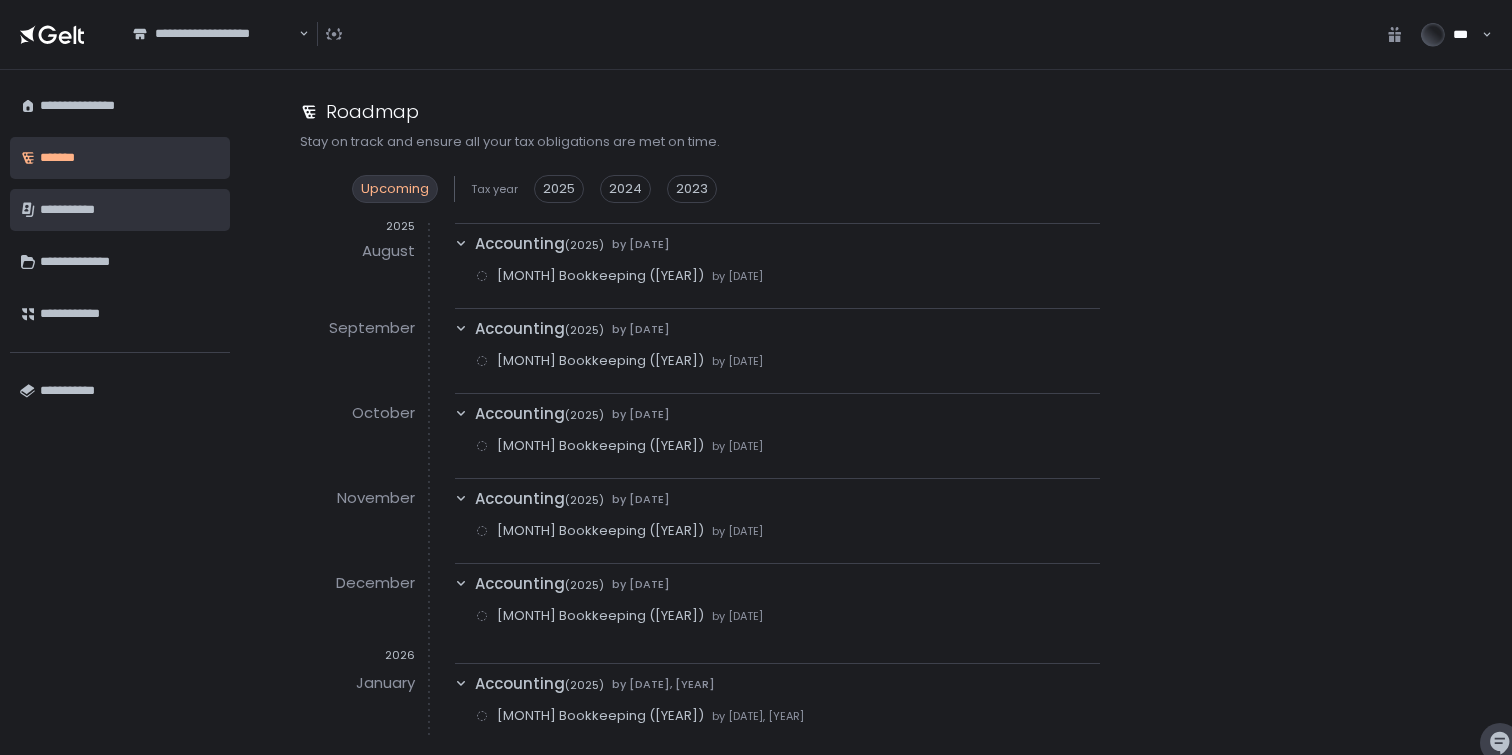 click on "**********" at bounding box center (130, 210) 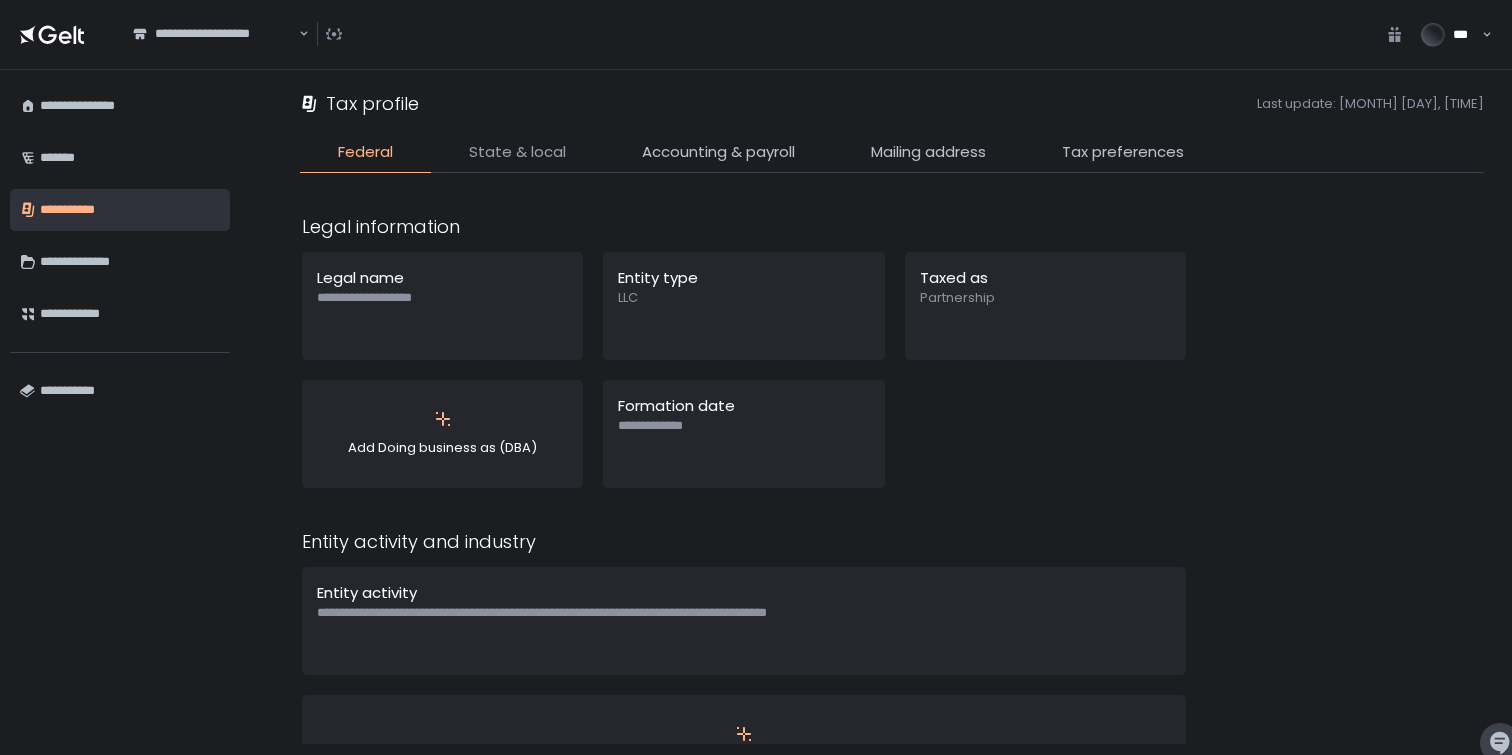 click on "State & local" at bounding box center (517, 152) 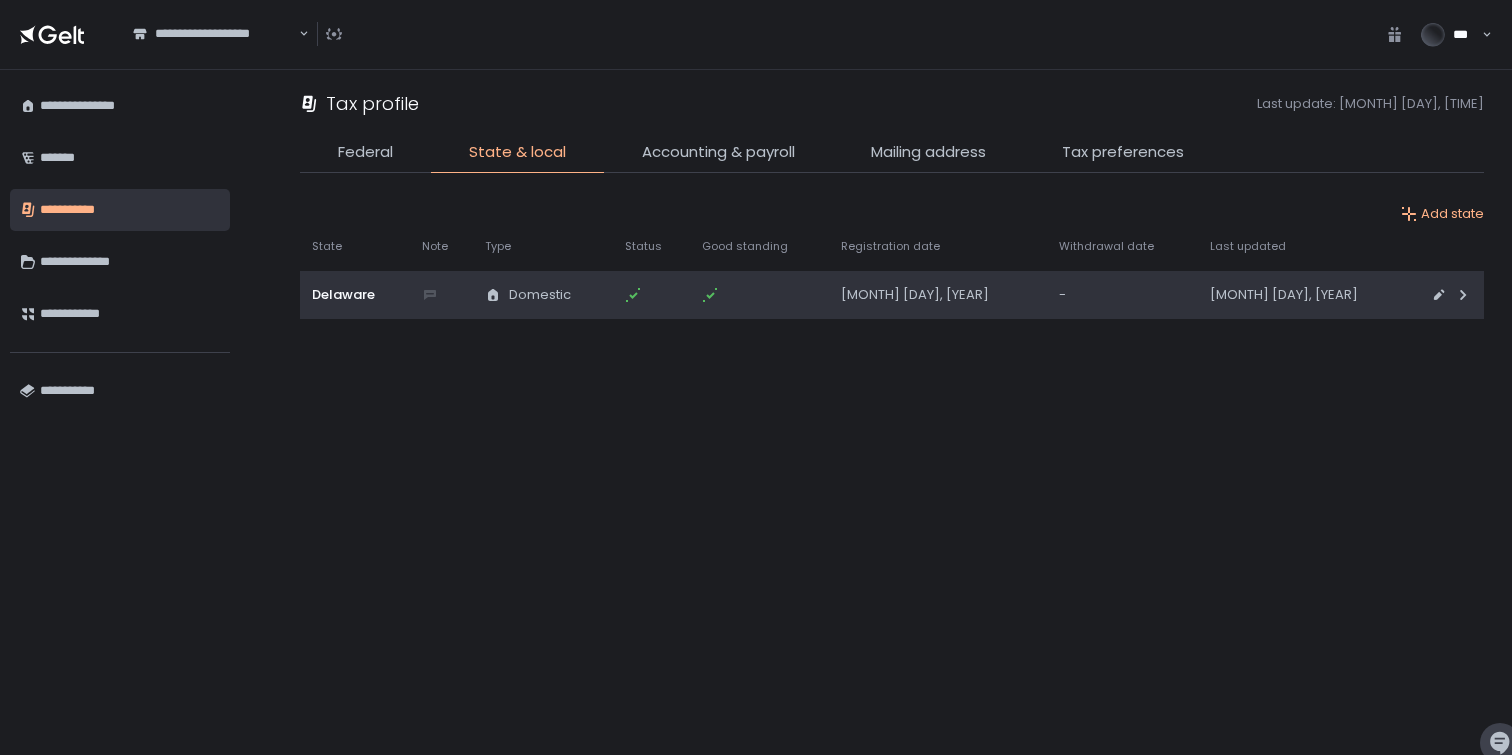 click on "[MONTH] [DAY], [YEAR]" at bounding box center [938, 295] 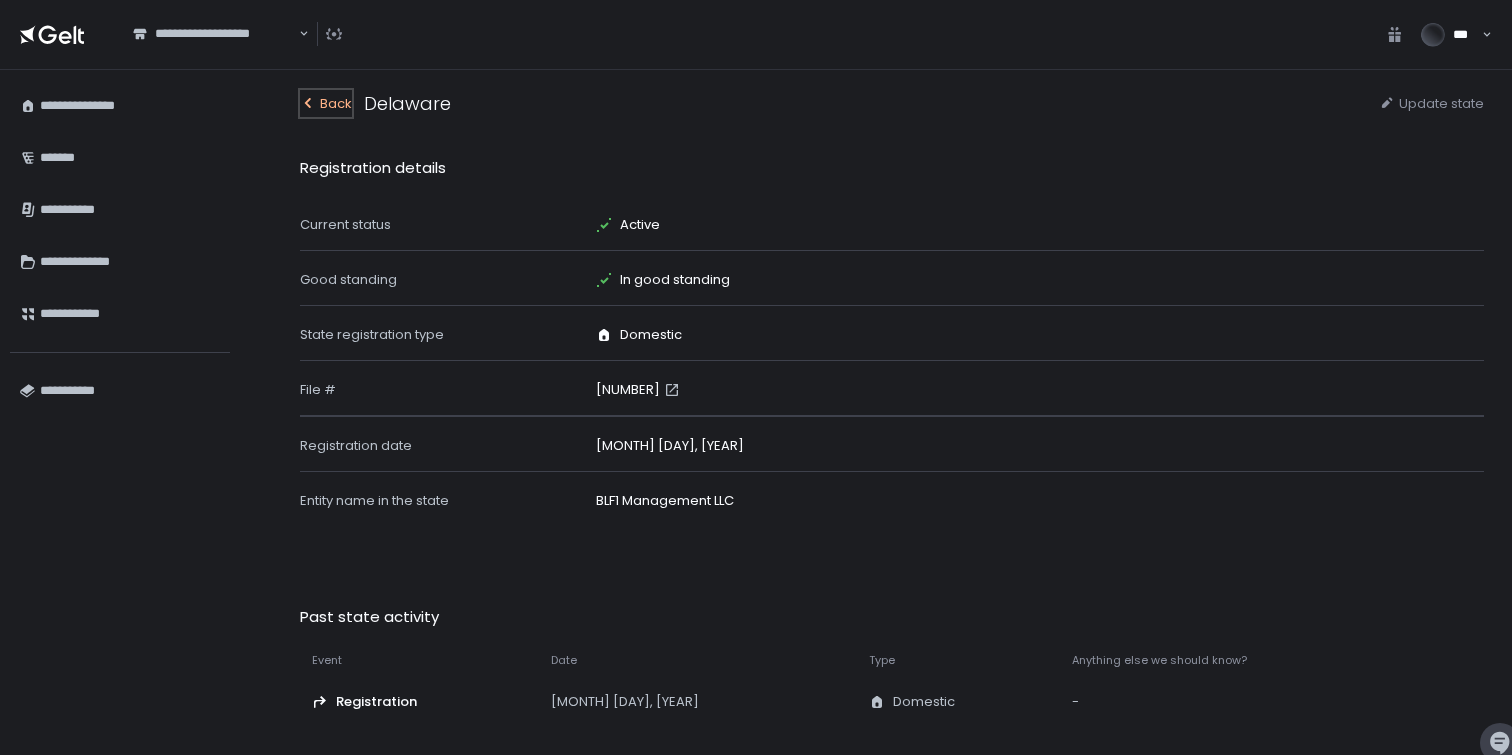 click on "Back" at bounding box center (336, 104) 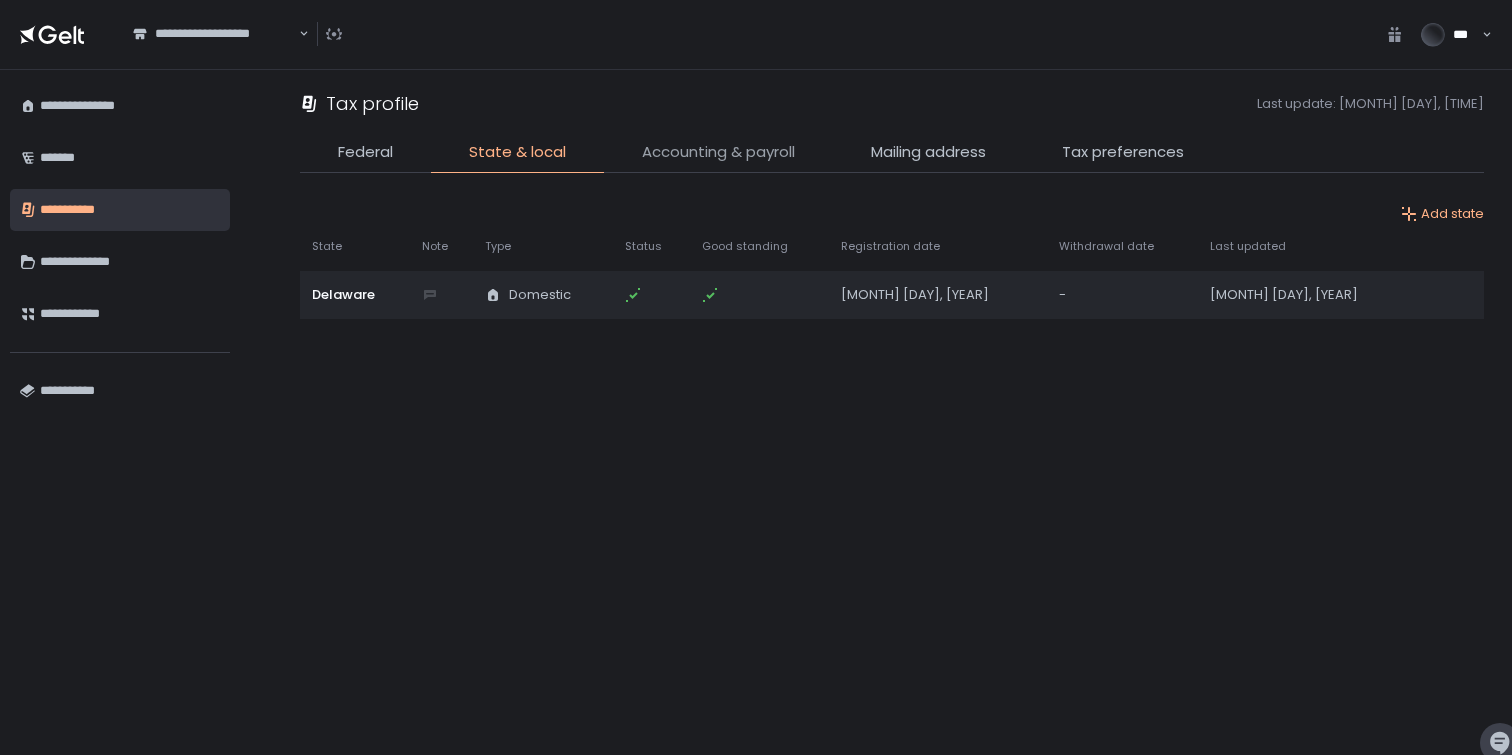 click on "Accounting & payroll" at bounding box center [718, 152] 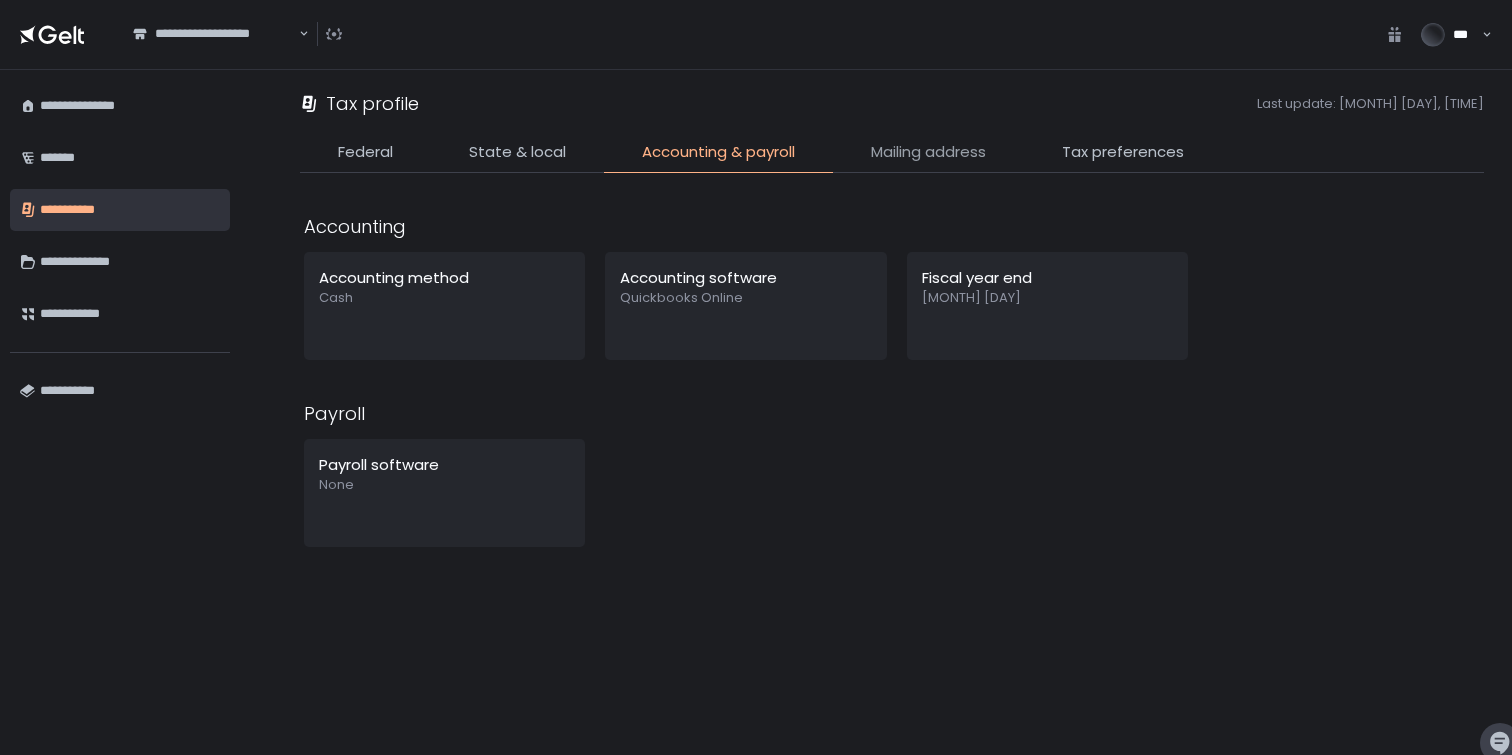 click on "Mailing address" at bounding box center [928, 152] 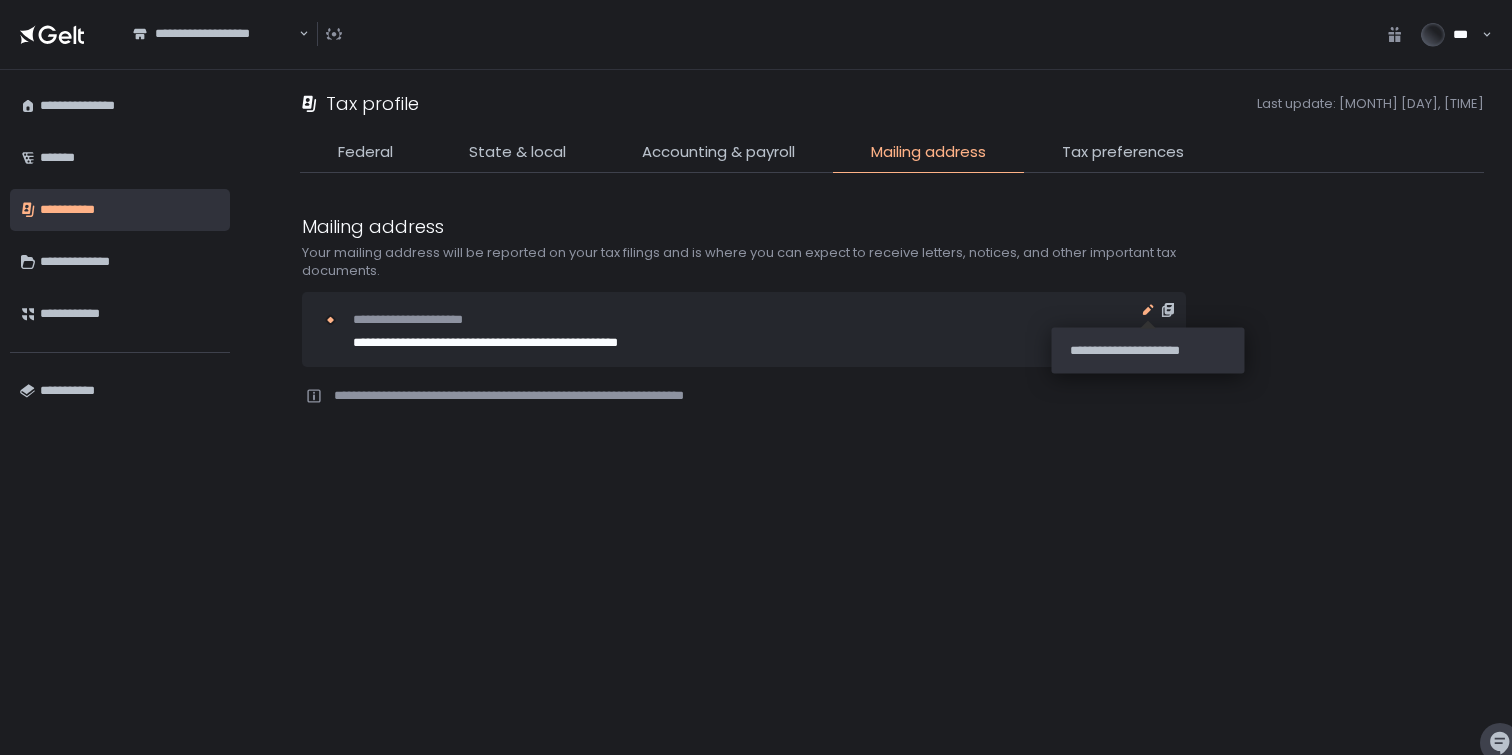 click 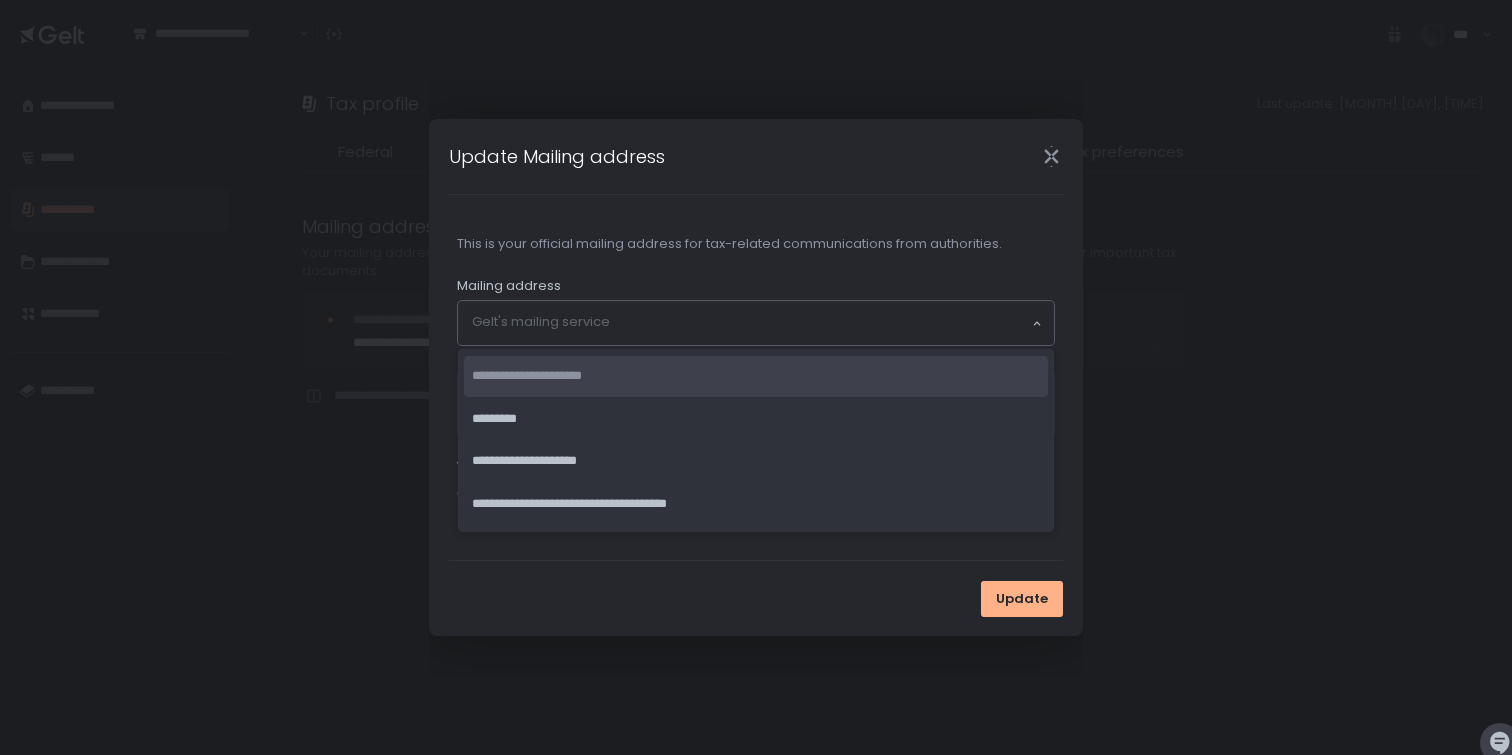 click 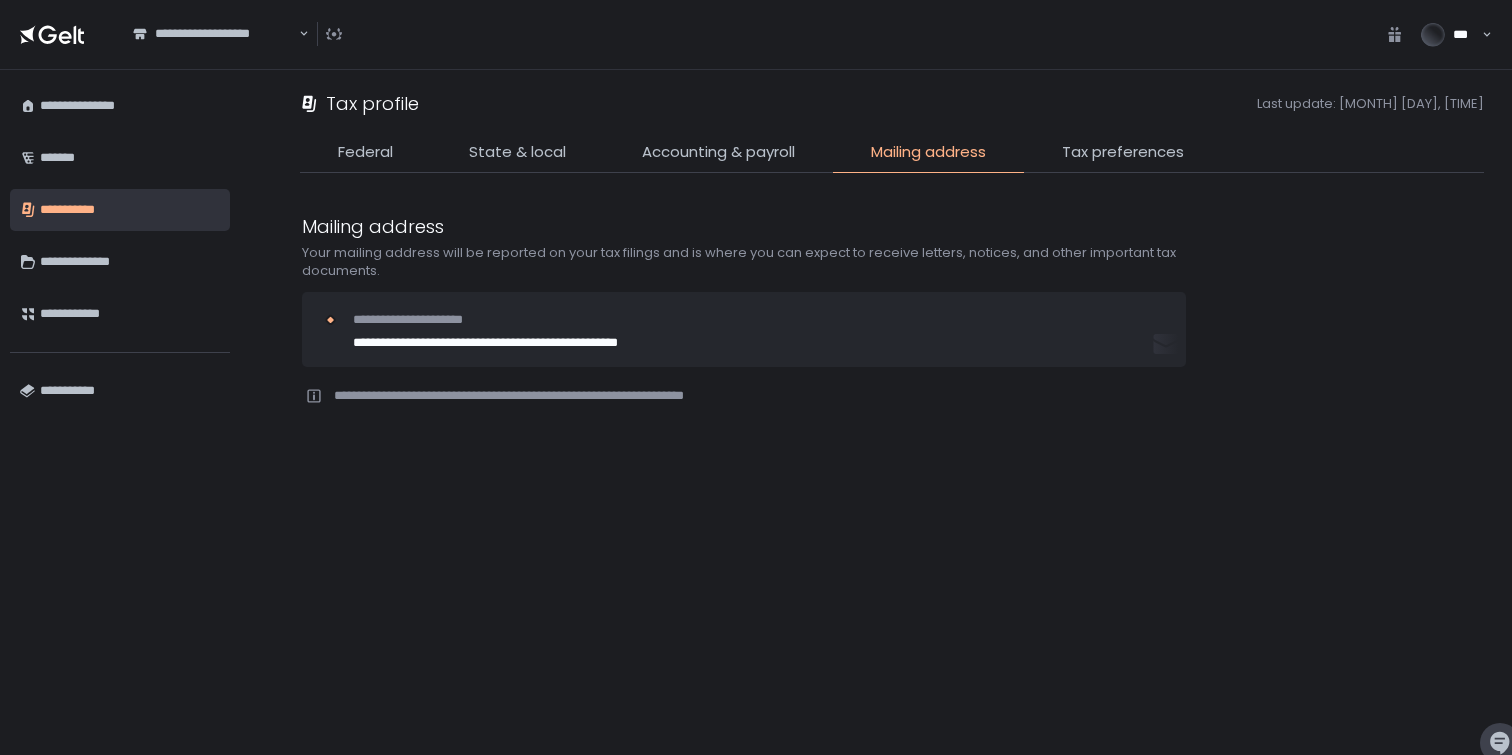 click on "Tax preferences" 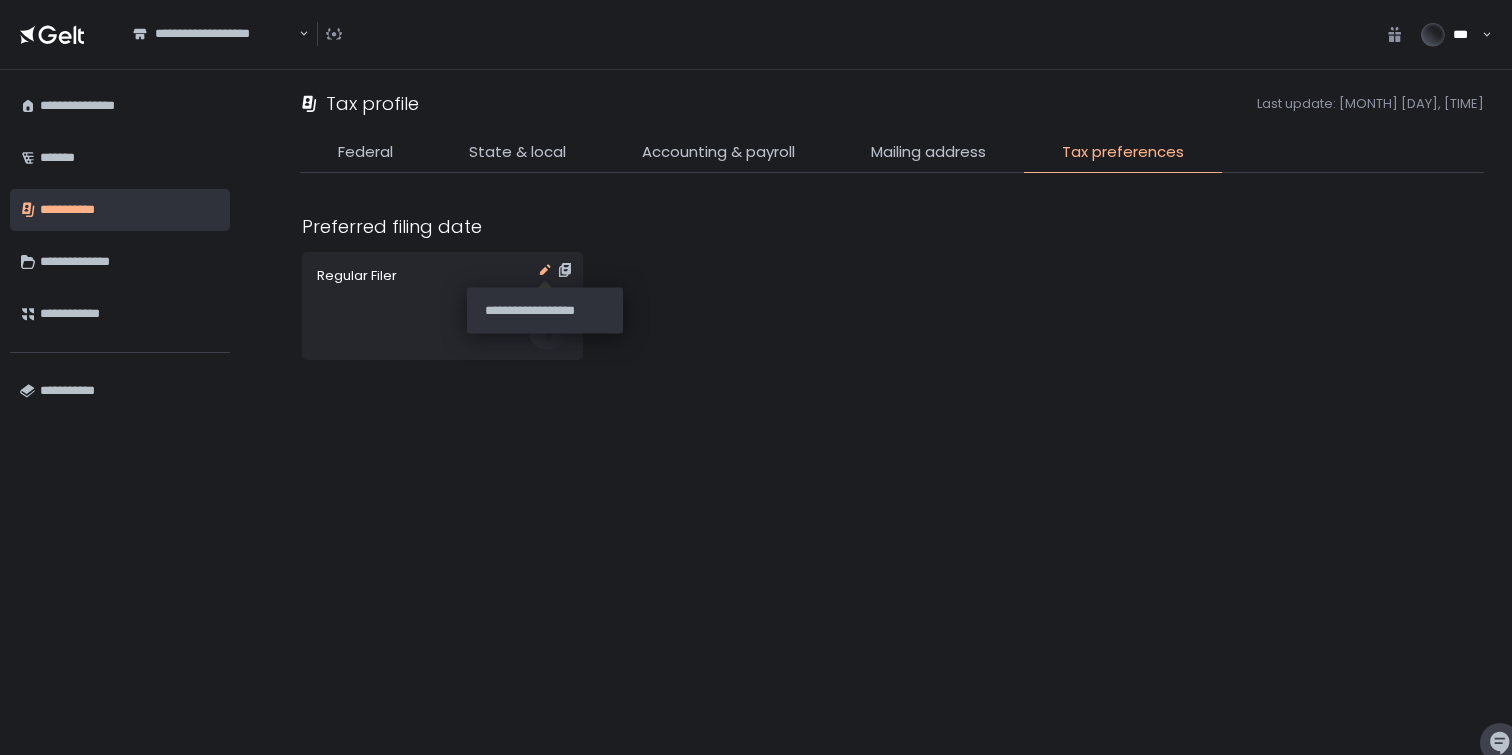 click 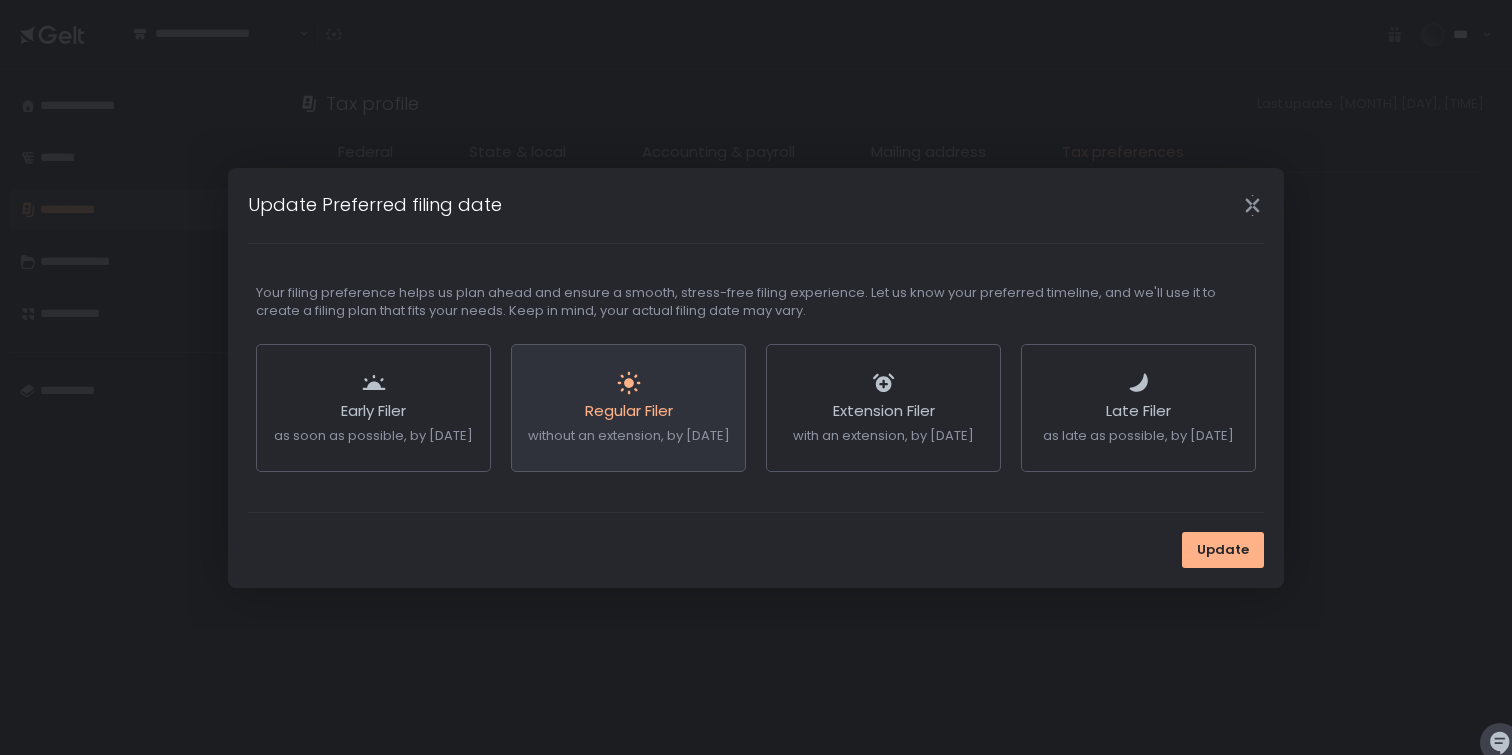 click on "Update Preferred filing date" at bounding box center [756, 205] 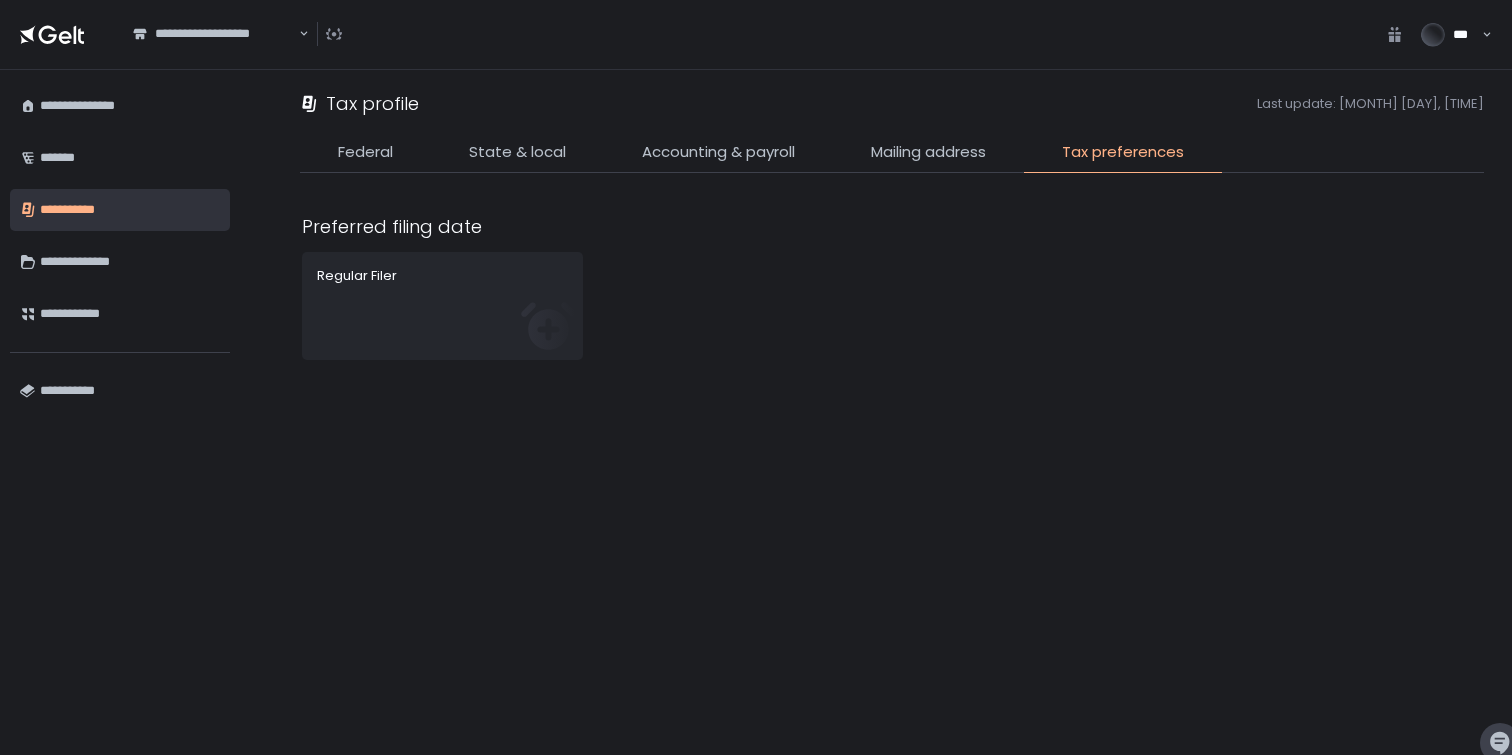 click on "Mailing address" 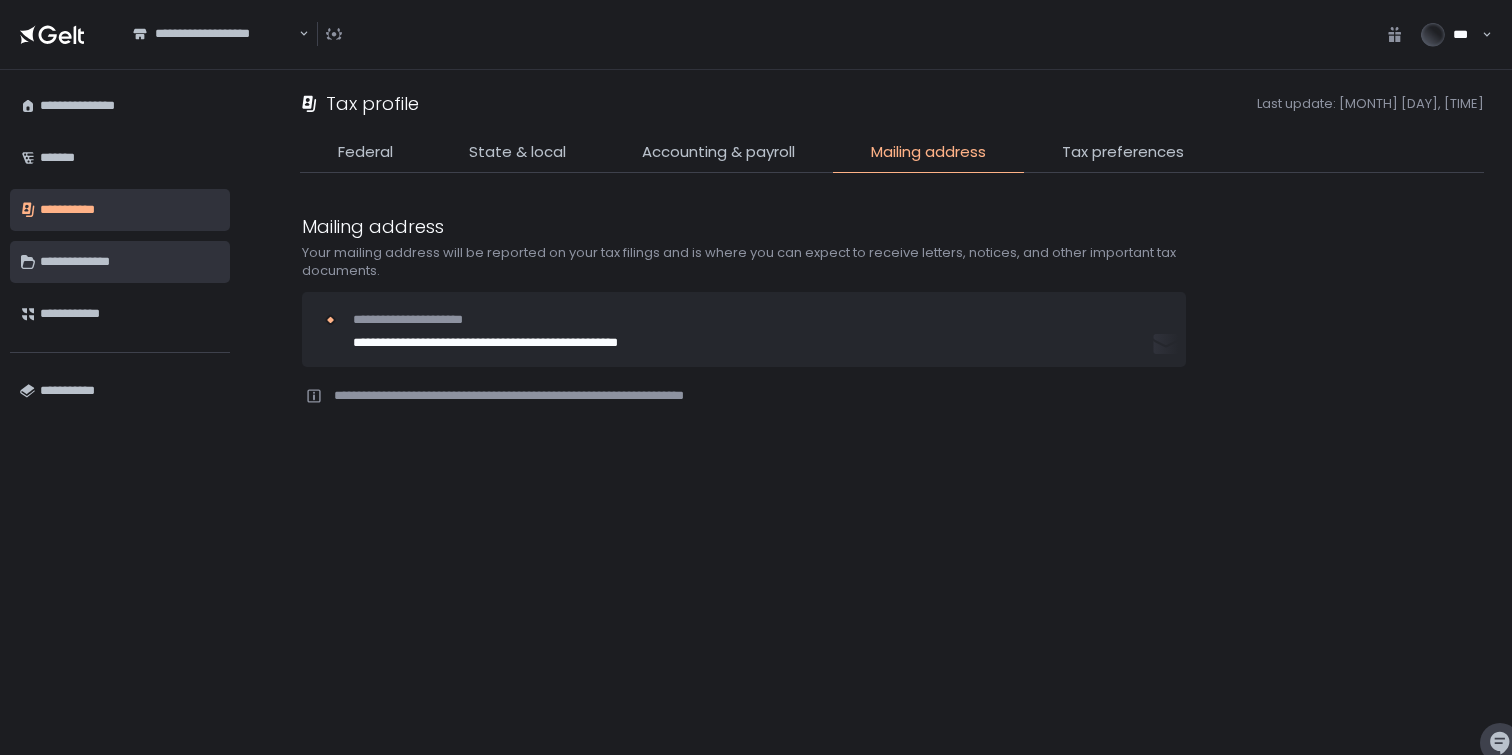 click on "**********" at bounding box center (130, 262) 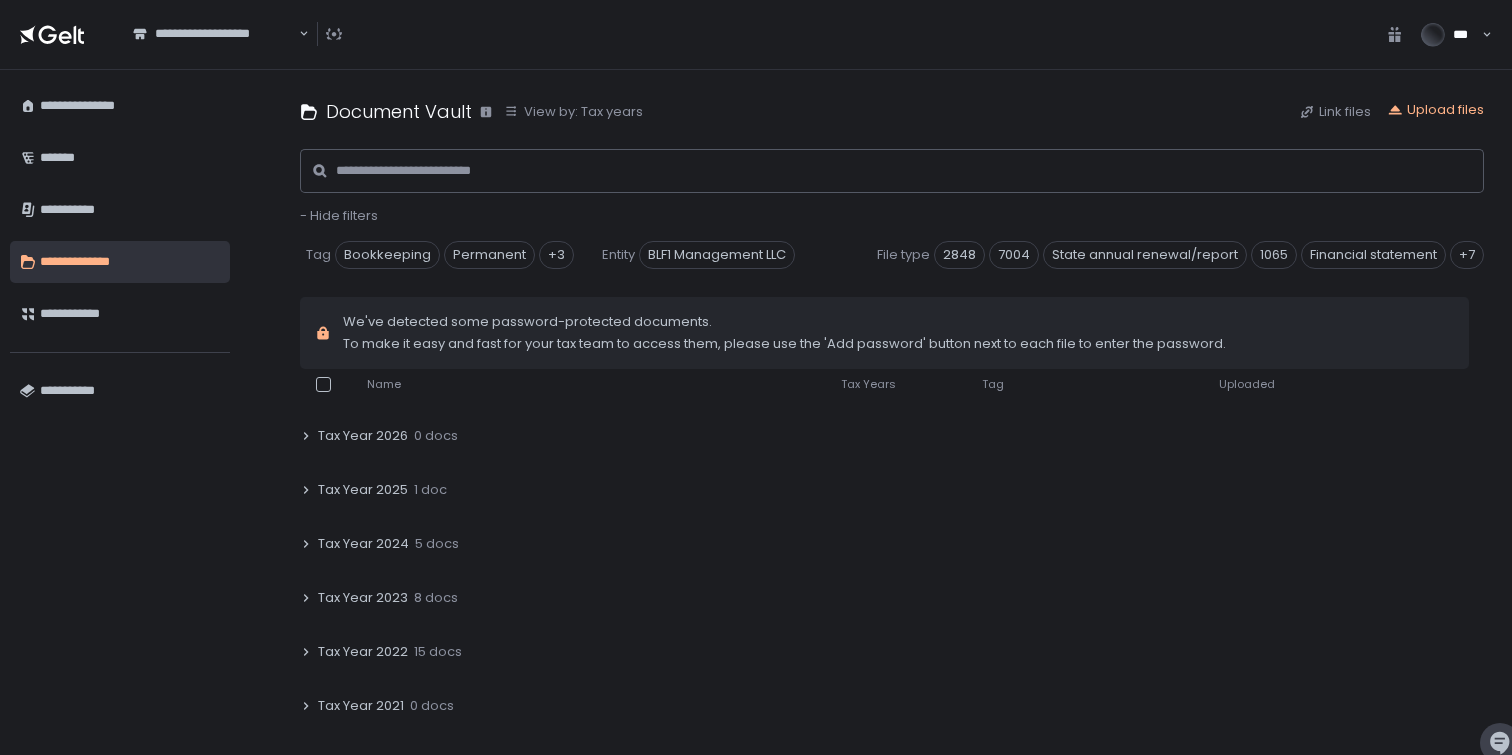 click on "8 docs" 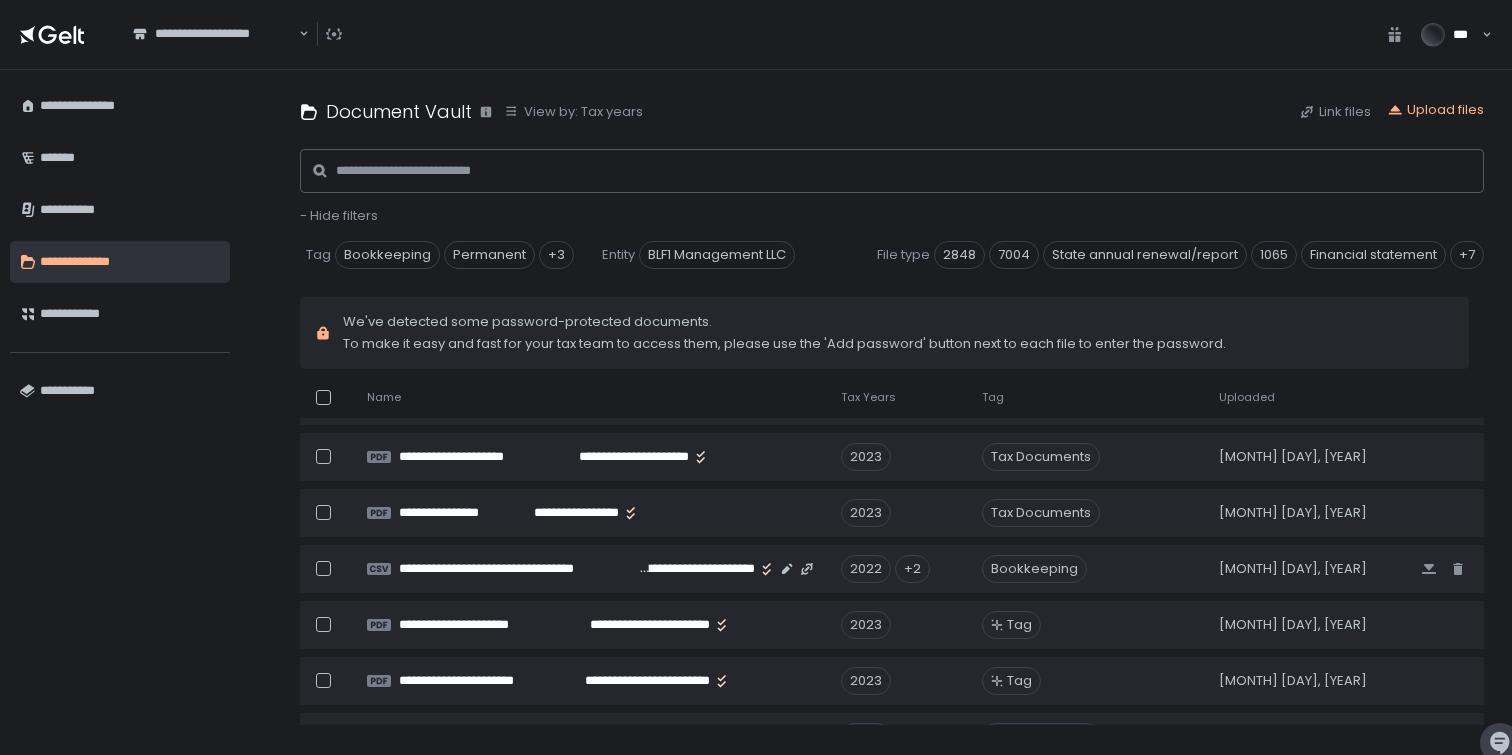 scroll, scrollTop: 470, scrollLeft: 0, axis: vertical 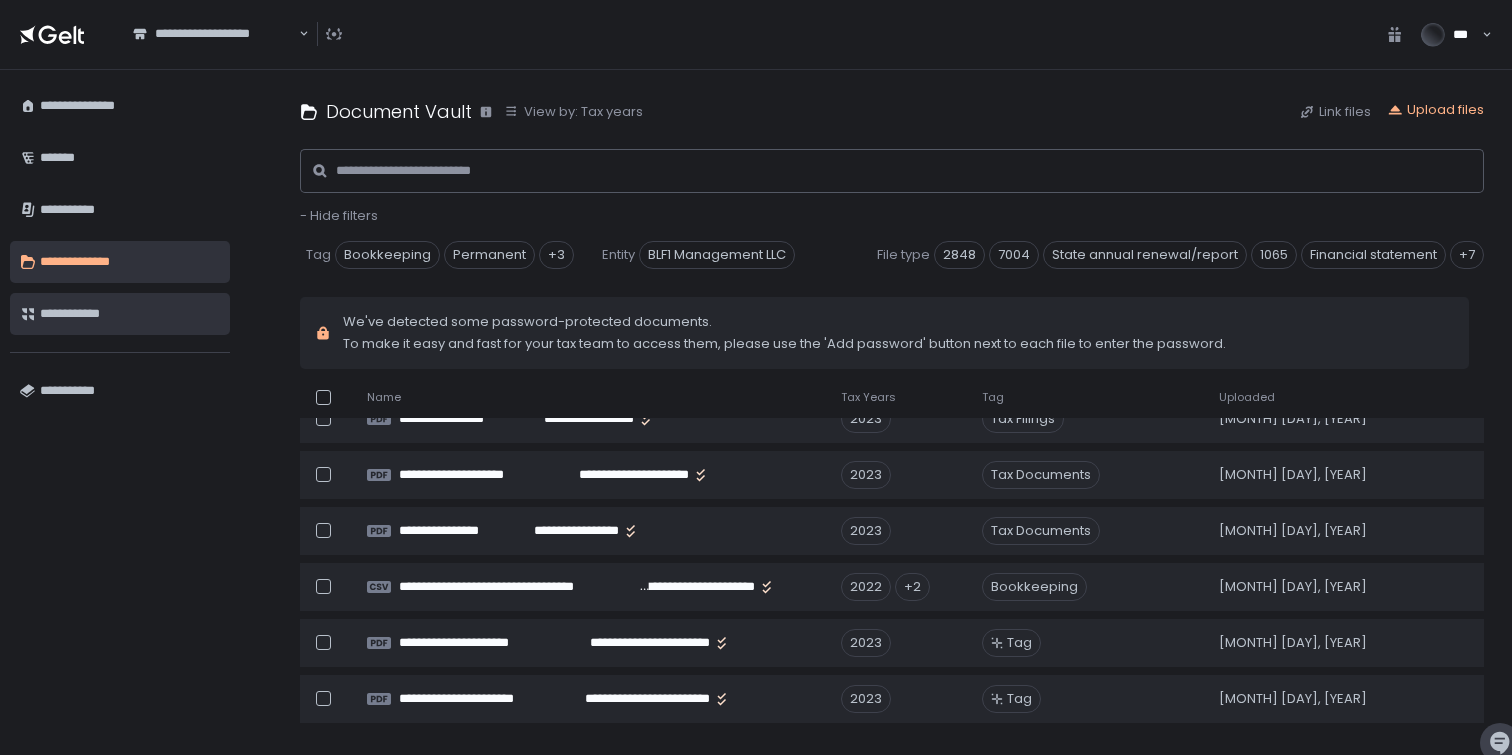 click on "**********" at bounding box center (130, 314) 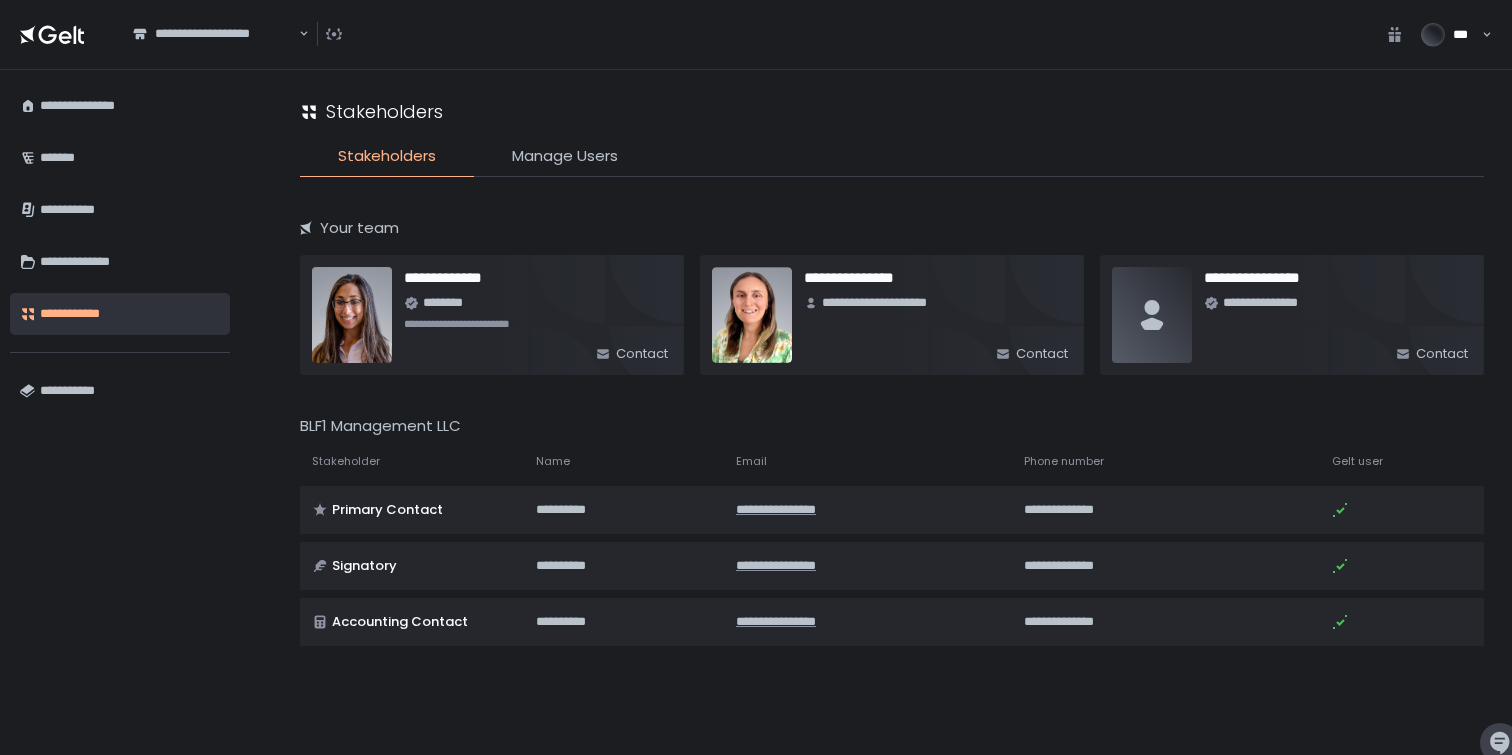 click 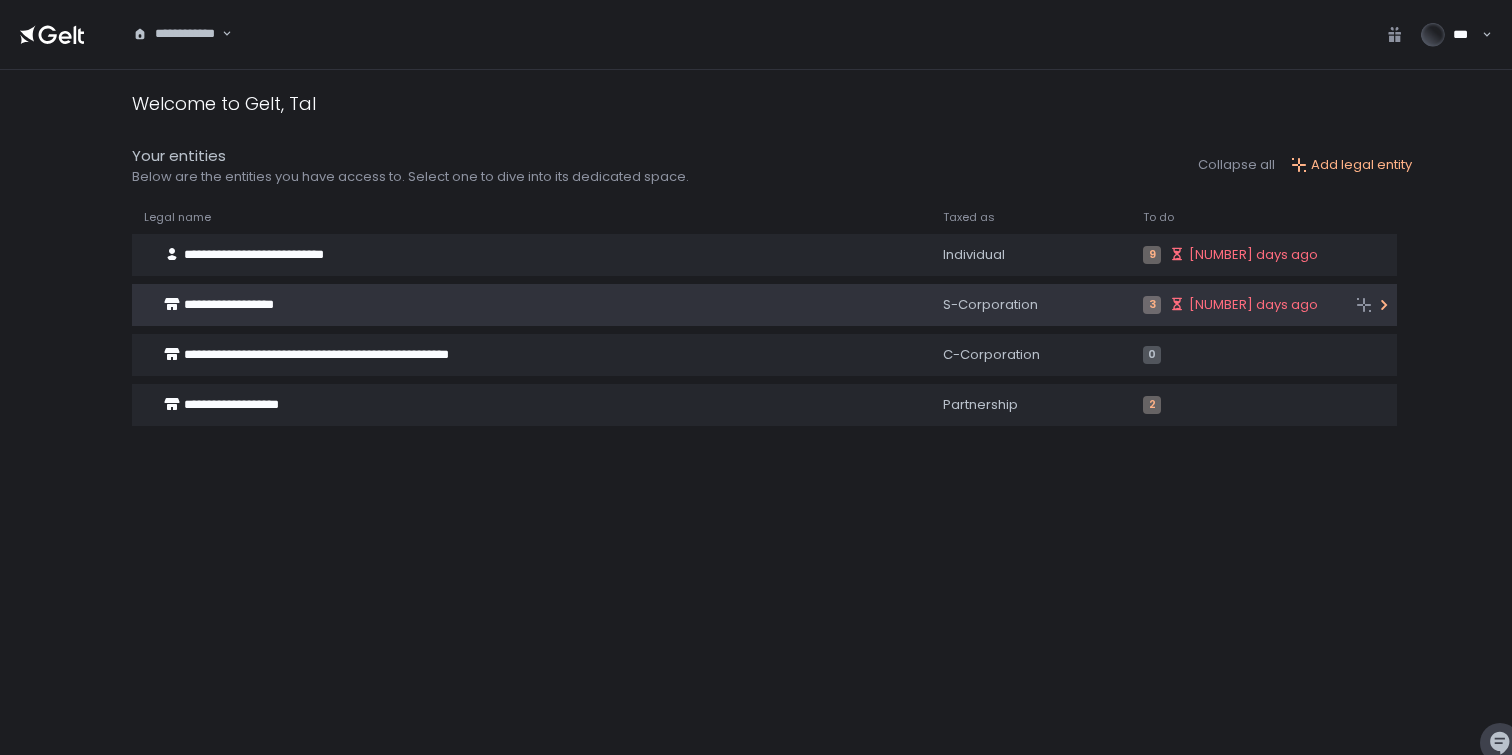 click on "**********" 